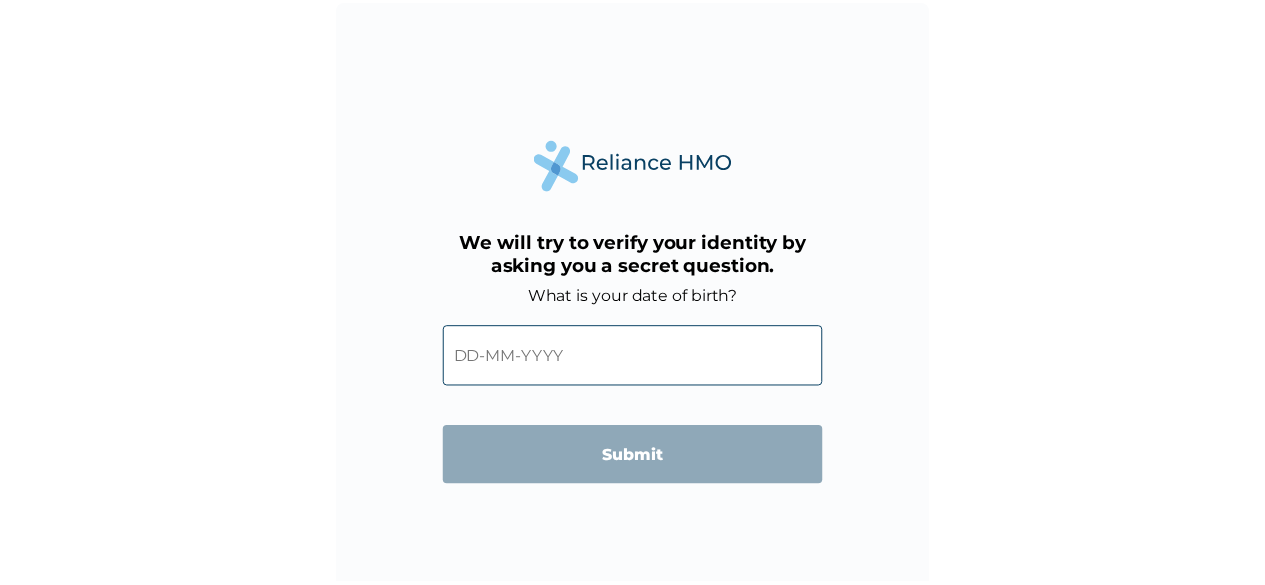 scroll, scrollTop: 0, scrollLeft: 0, axis: both 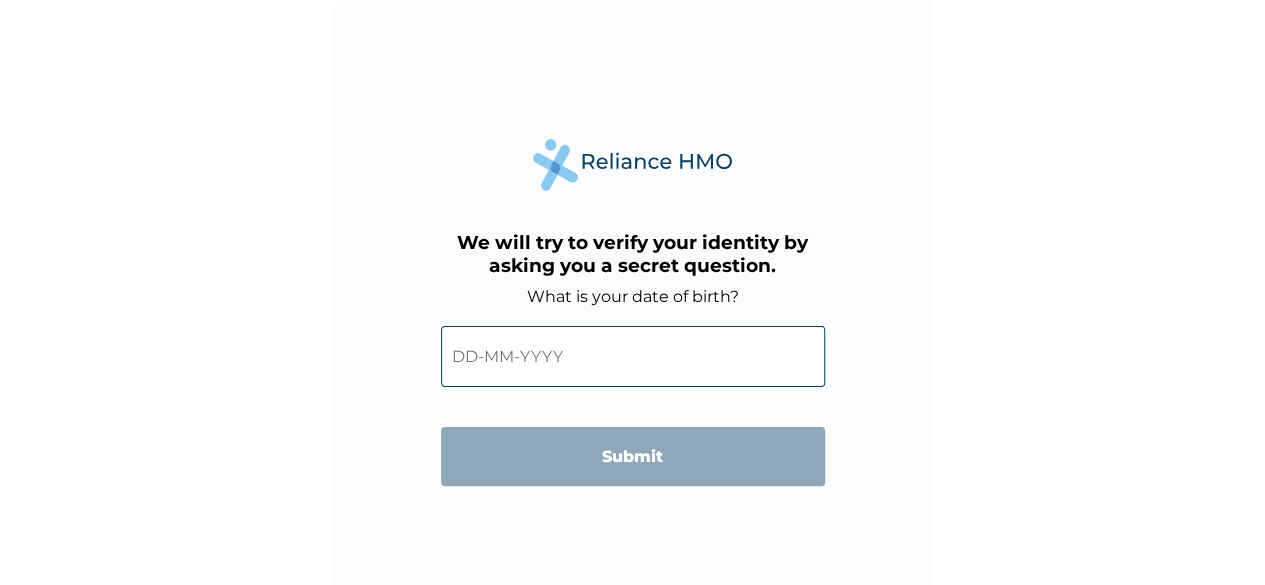 click at bounding box center (633, 356) 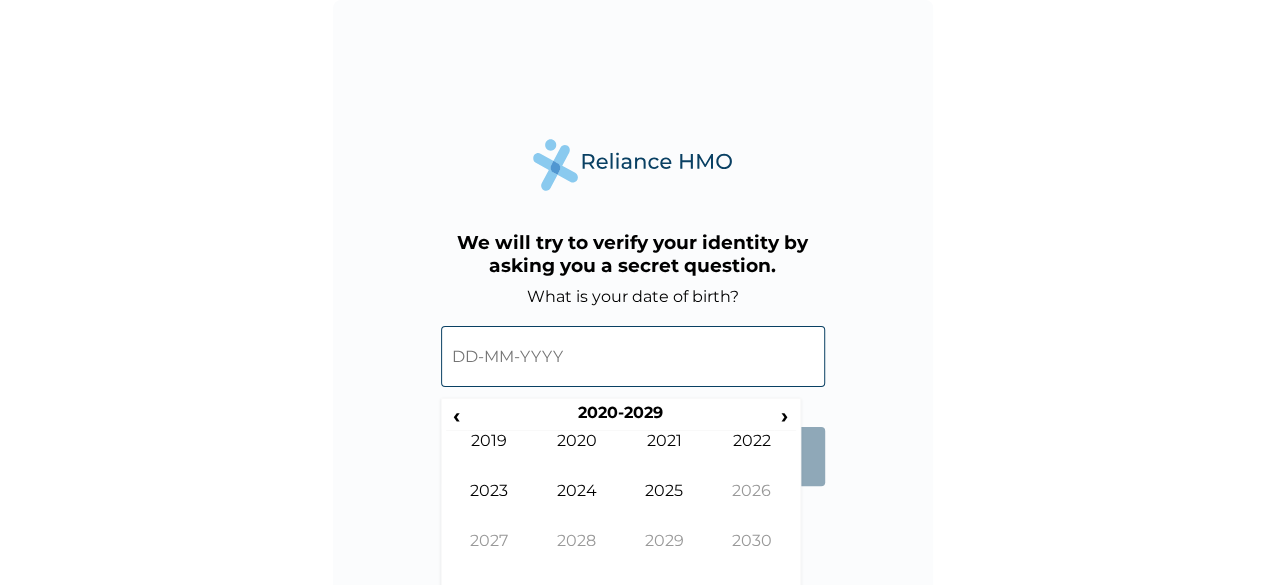 click at bounding box center [633, 356] 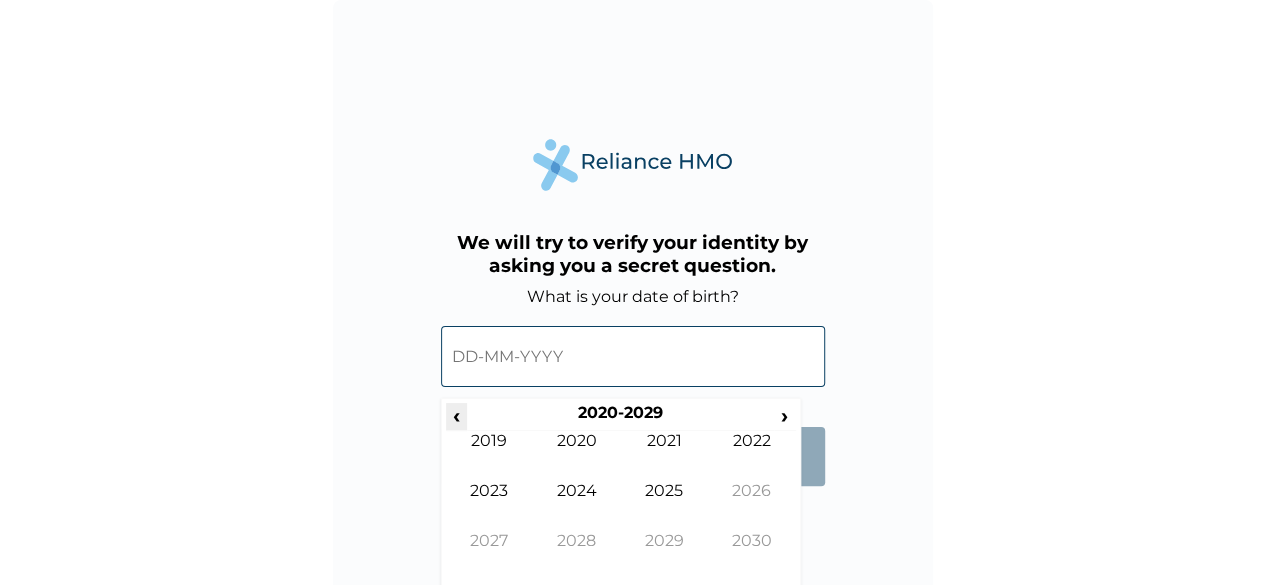 click on "‹" at bounding box center [456, 415] 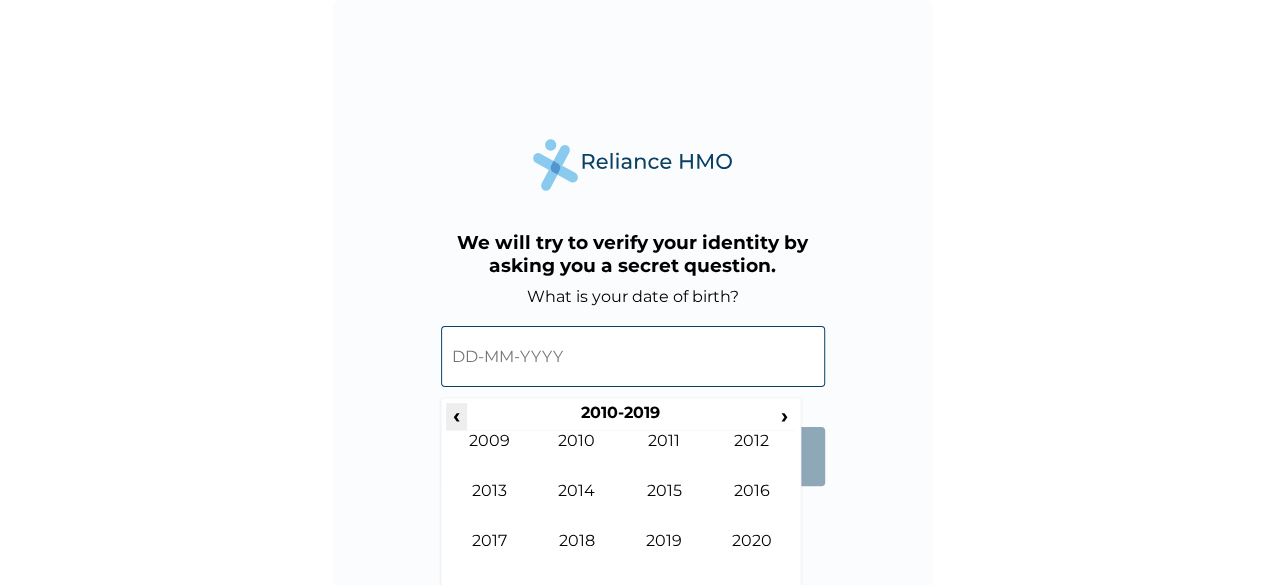 click on "‹" at bounding box center (456, 415) 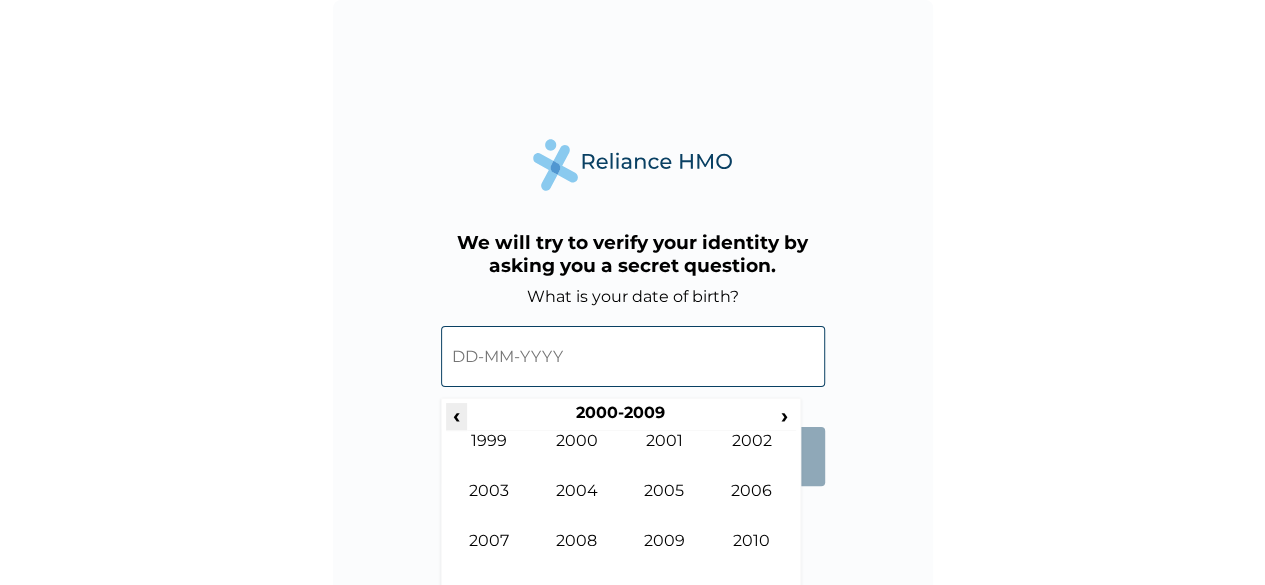 click on "‹" at bounding box center (456, 415) 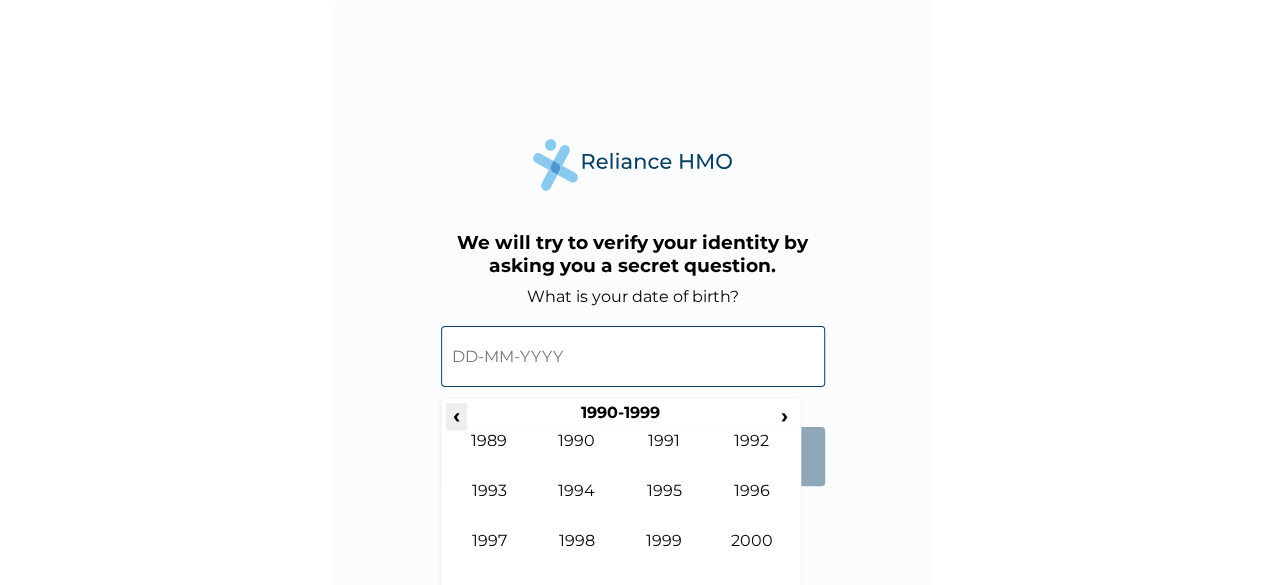 click on "‹" at bounding box center [456, 415] 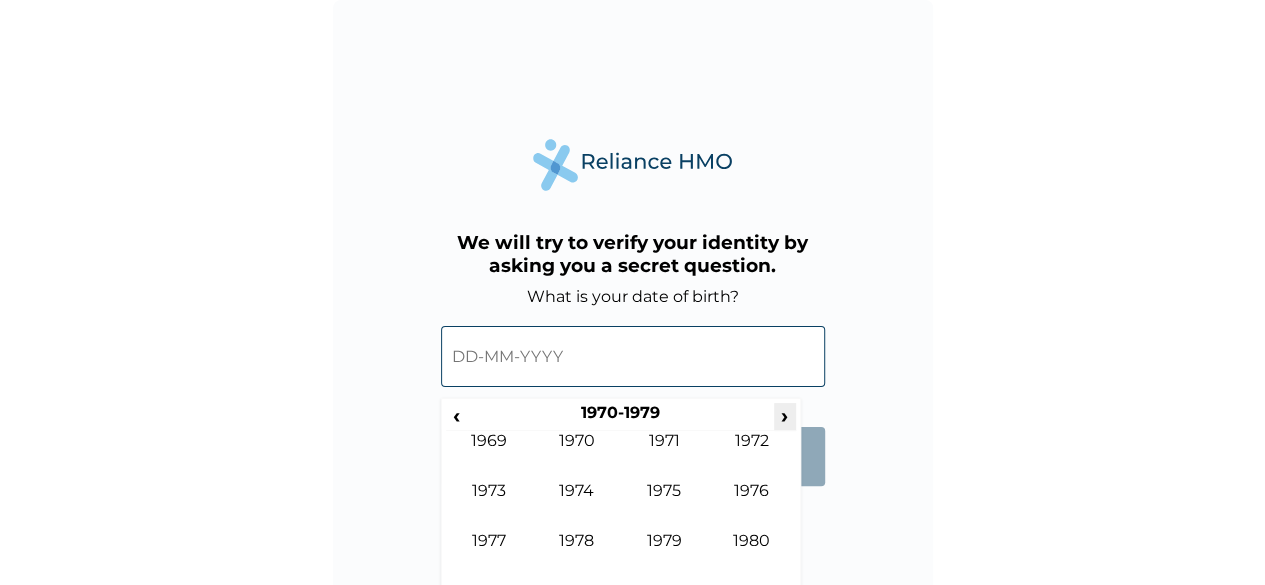 click on "›" at bounding box center (785, 415) 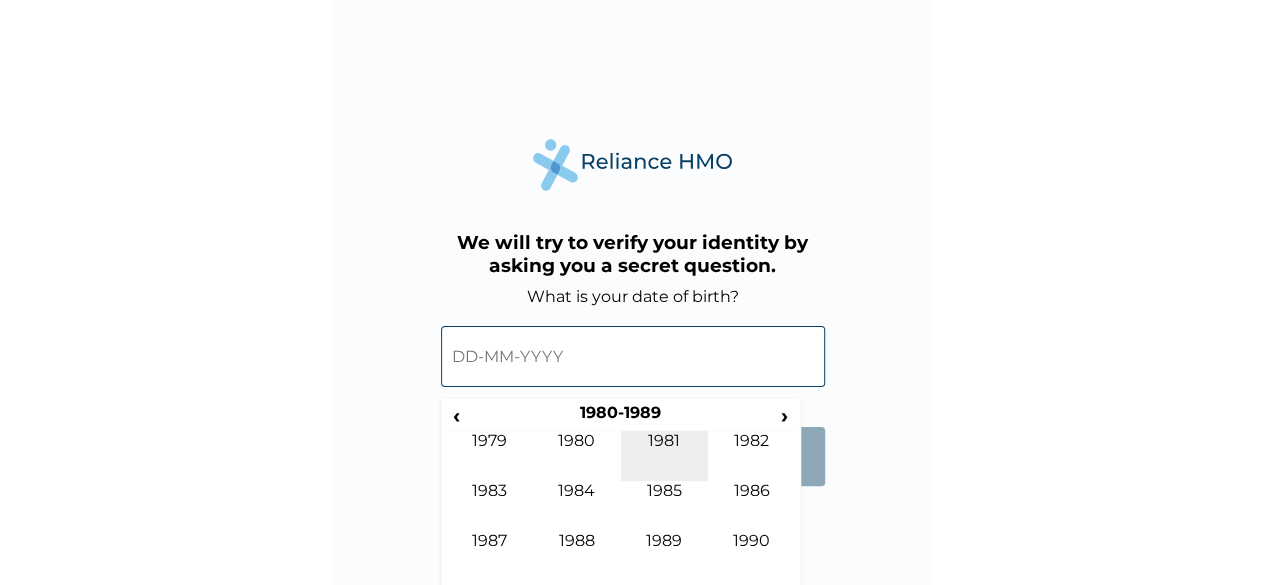 click on "1981" at bounding box center [665, 456] 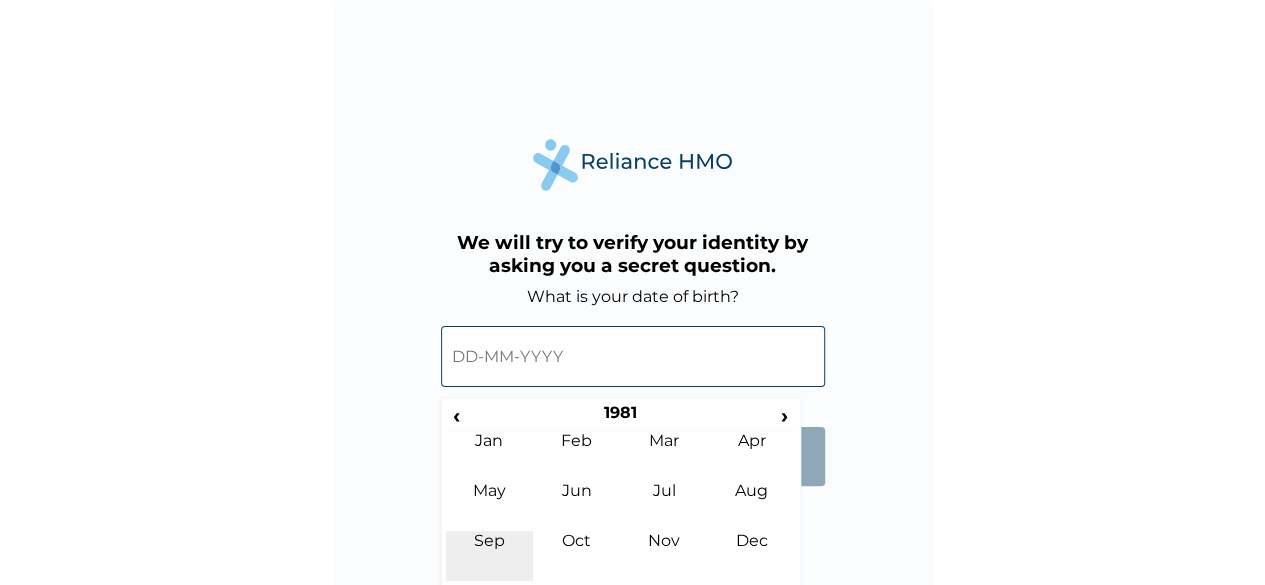 click on "Sep" at bounding box center [490, 556] 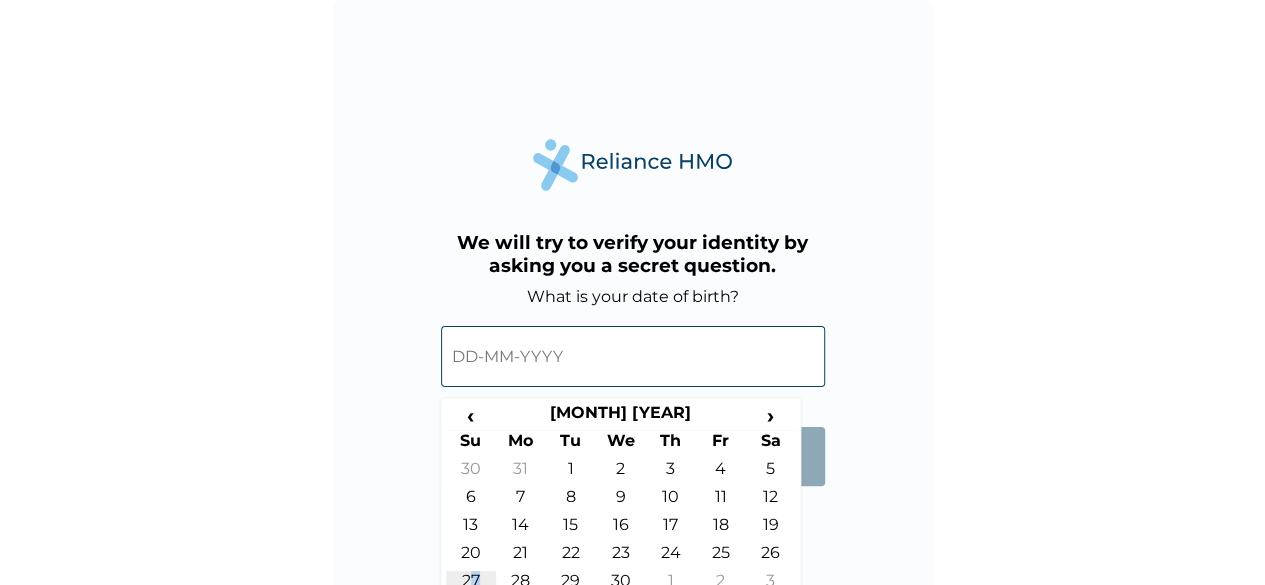 click on "[NUMBER] [NUMBER] [NUMBER] [NUMBER] [NUMBER] [NUMBER] [NUMBER] [NUMBER] [NUMBER] [NUMBER] [NUMBER] [NUMBER] [NUMBER] [NUMBER] [NUMBER] [NUMBER] [NUMBER] [NUMBER] [NUMBER] [NUMBER] [NUMBER] [NUMBER] [NUMBER] [NUMBER] [NUMBER] [NUMBER] [NUMBER] [NUMBER] [NUMBER] [NUMBER] [NUMBER] [NUMBER] [NUMBER] [NUMBER] [NUMBER] [NUMBER] [NUMBER] [NUMBER] [NUMBER] [NUMBER] [NUMBER] [NUMBER] [NUMBER] [NUMBER] [NUMBER] [NUMBER] [NUMBER] [NUMBER] [NUMBER]" at bounding box center (621, 543) 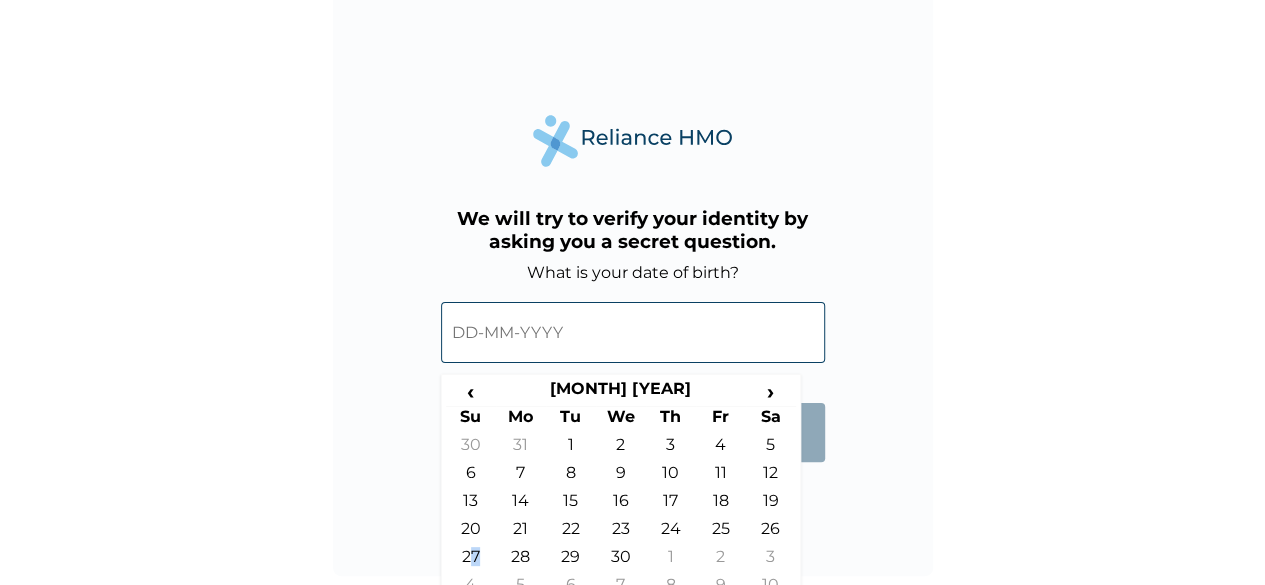 click on "27" at bounding box center (471, 561) 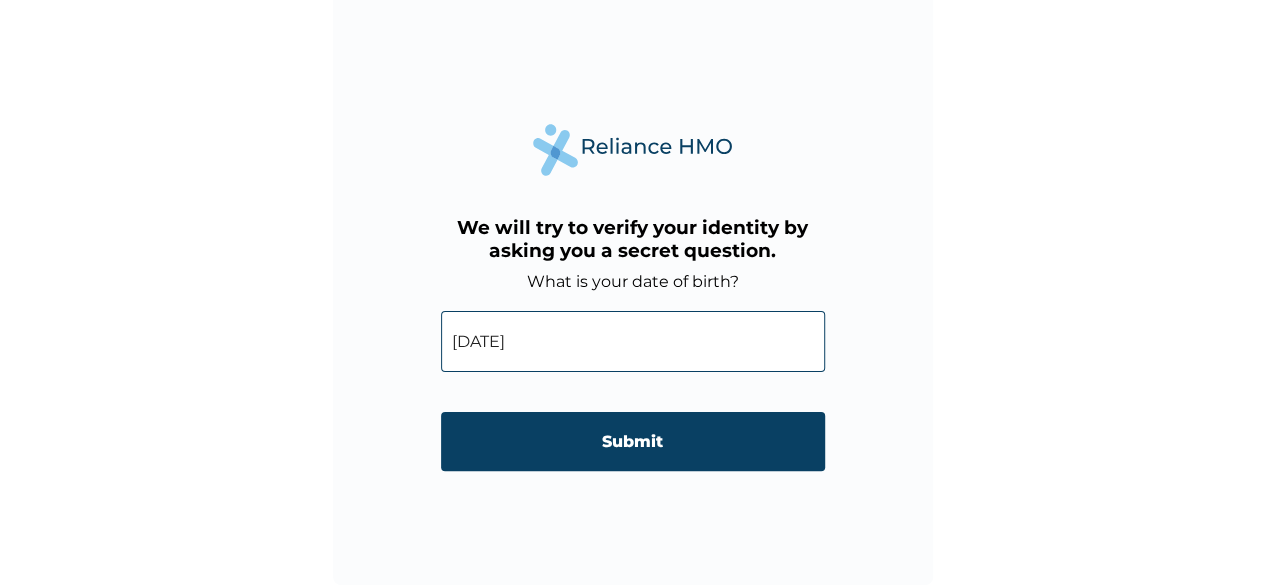 scroll, scrollTop: 14, scrollLeft: 0, axis: vertical 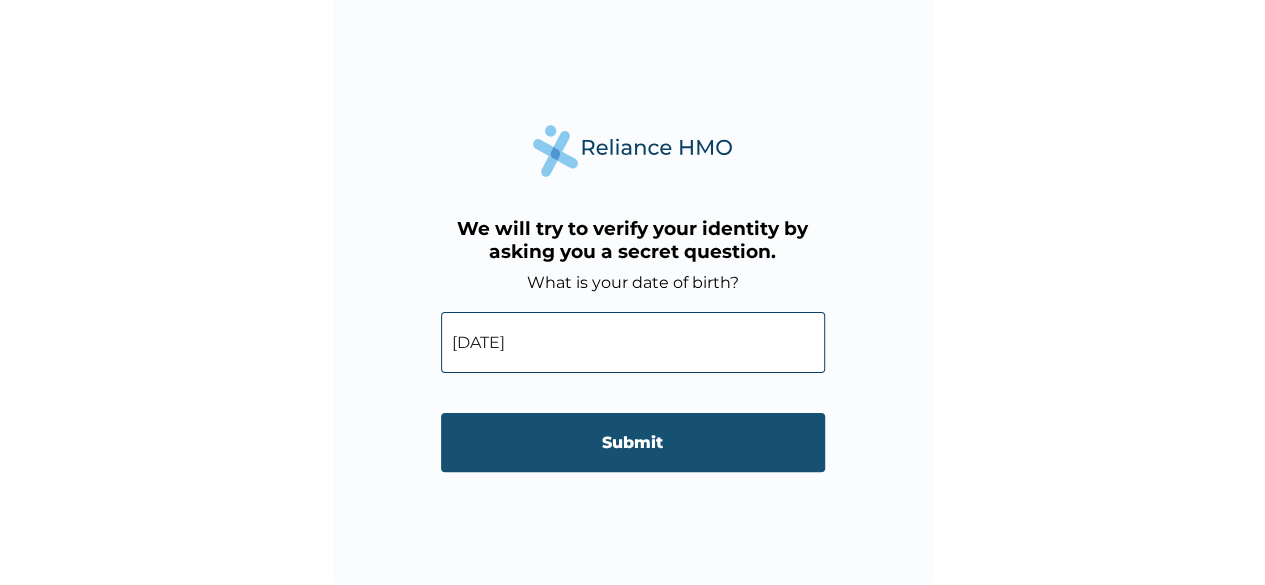 click on "Submit" at bounding box center [633, 442] 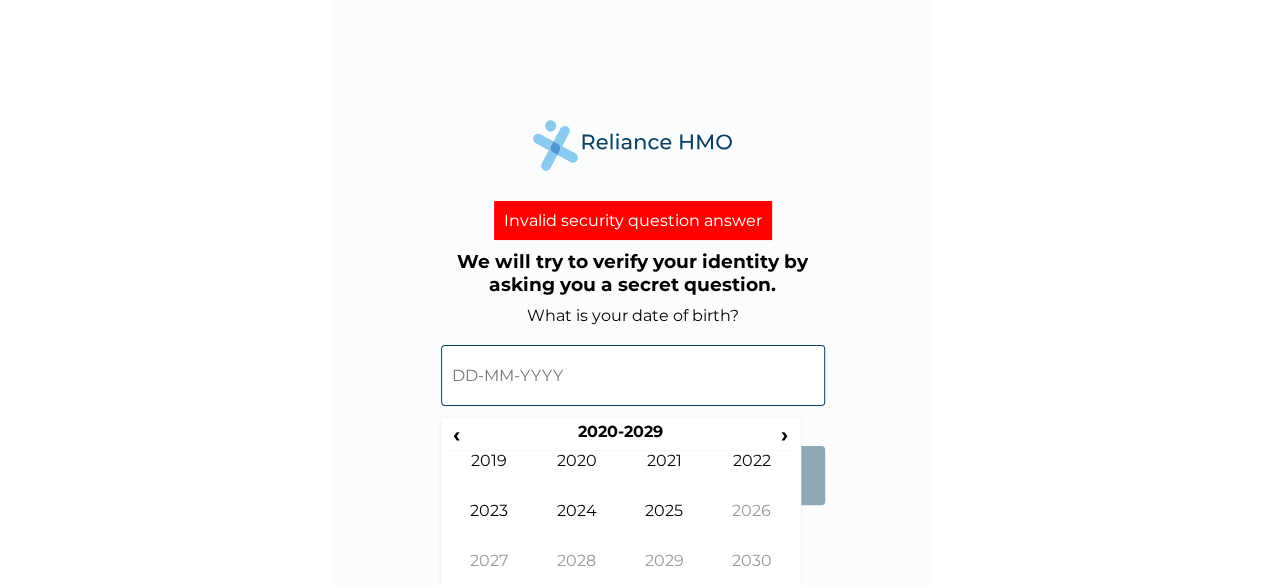 click at bounding box center [633, 375] 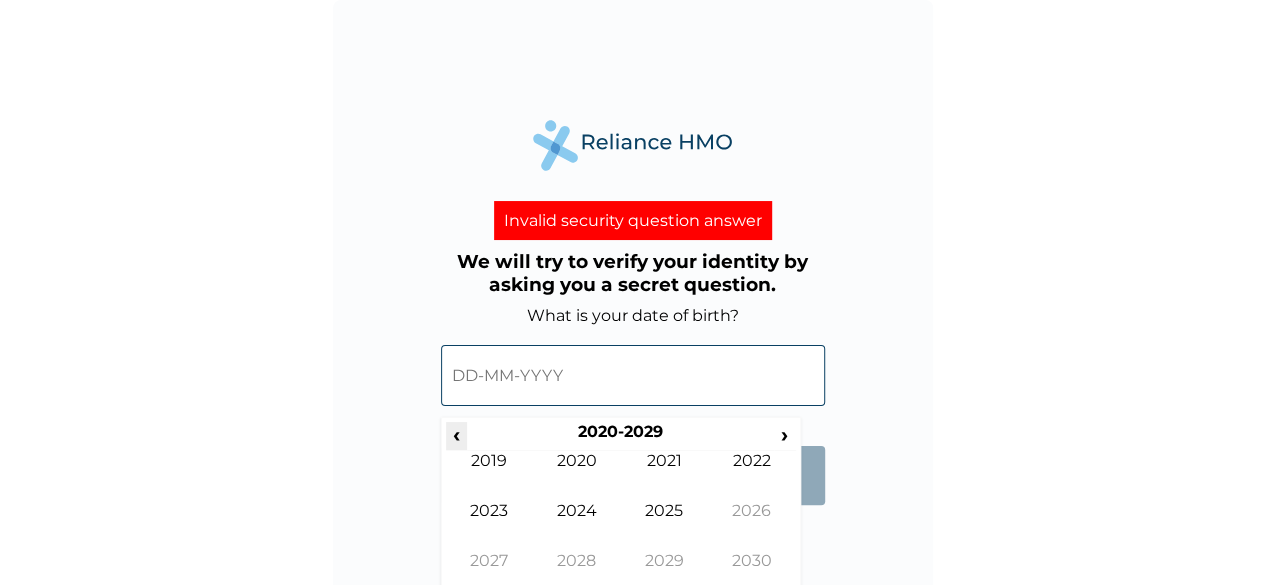 click on "‹" at bounding box center [456, 434] 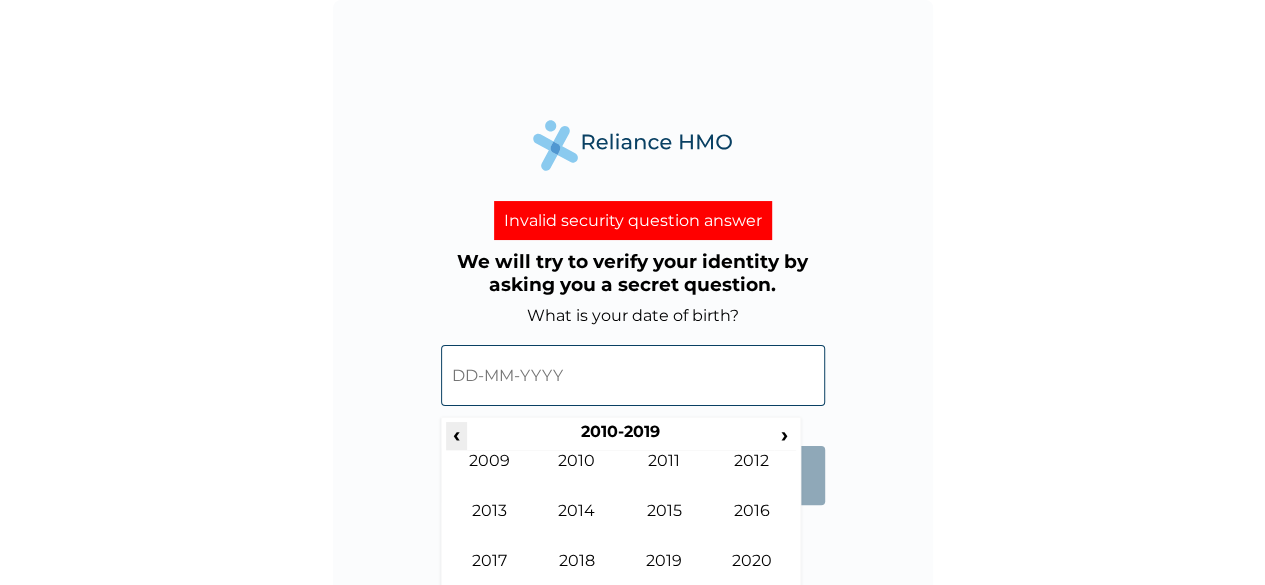 click on "‹" at bounding box center (456, 434) 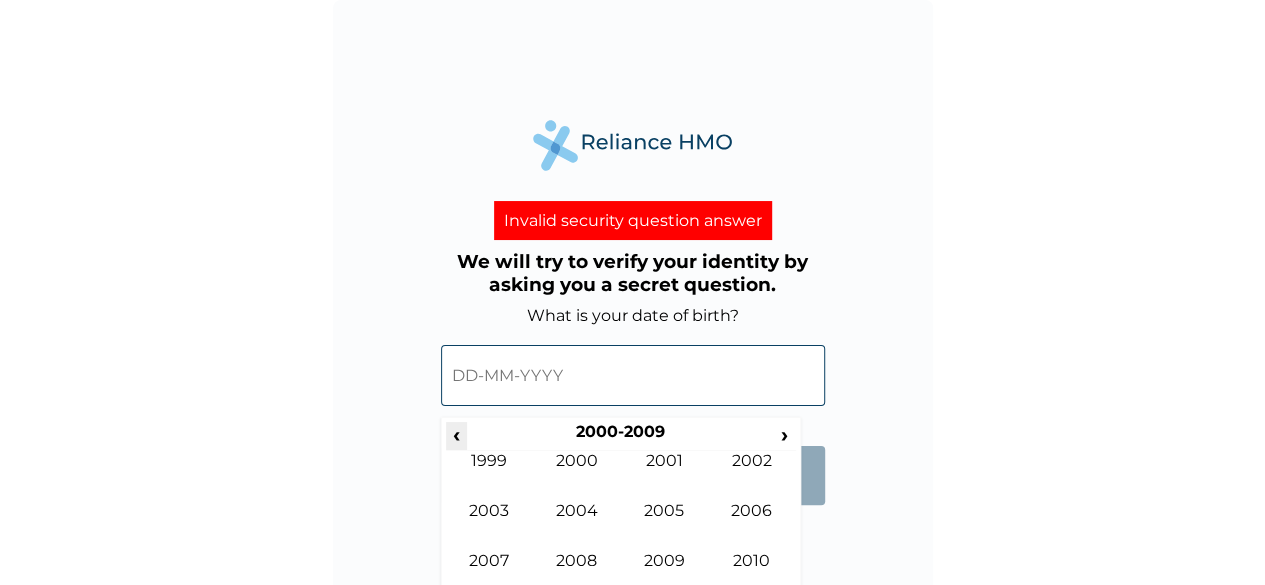 click on "‹" at bounding box center (456, 434) 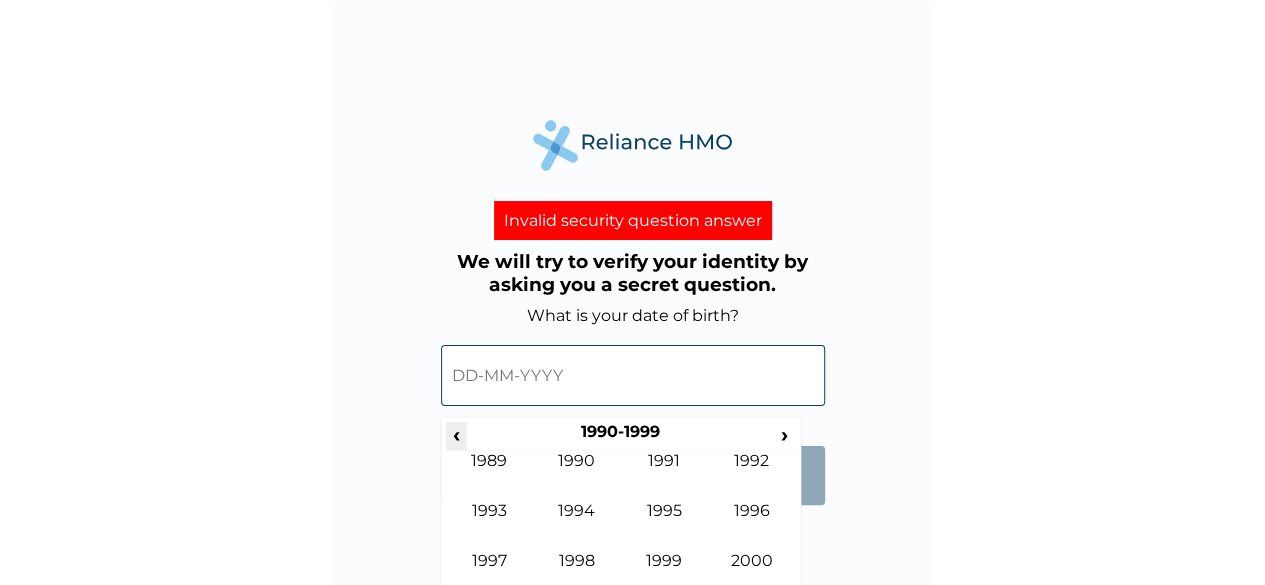 click on "‹" at bounding box center (456, 434) 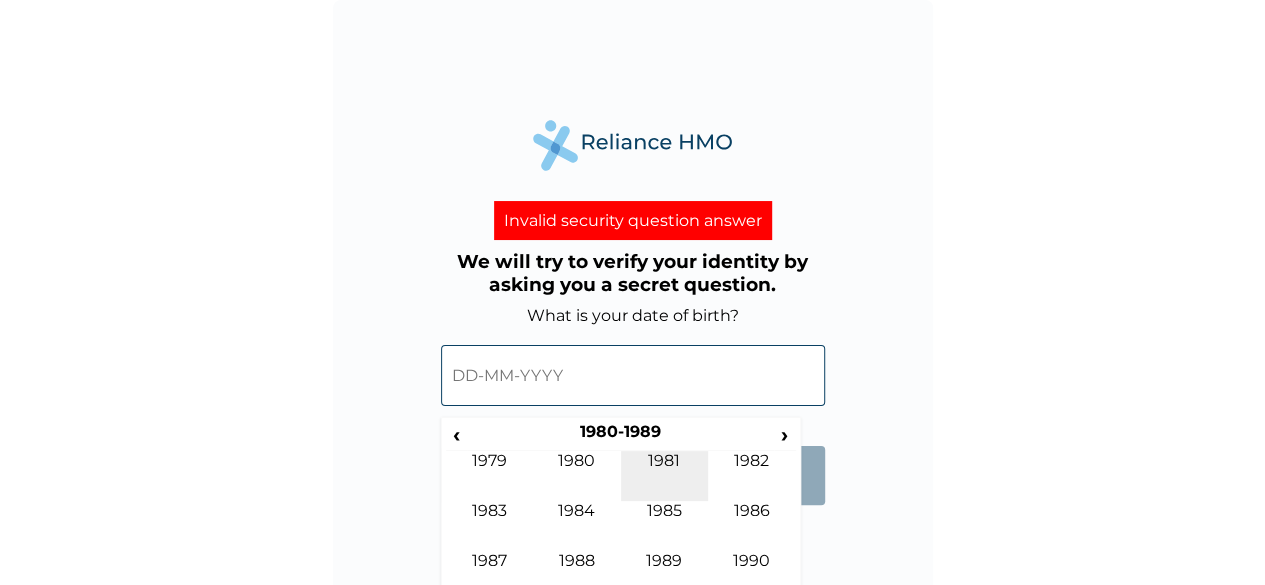 click on "1981" at bounding box center [665, 476] 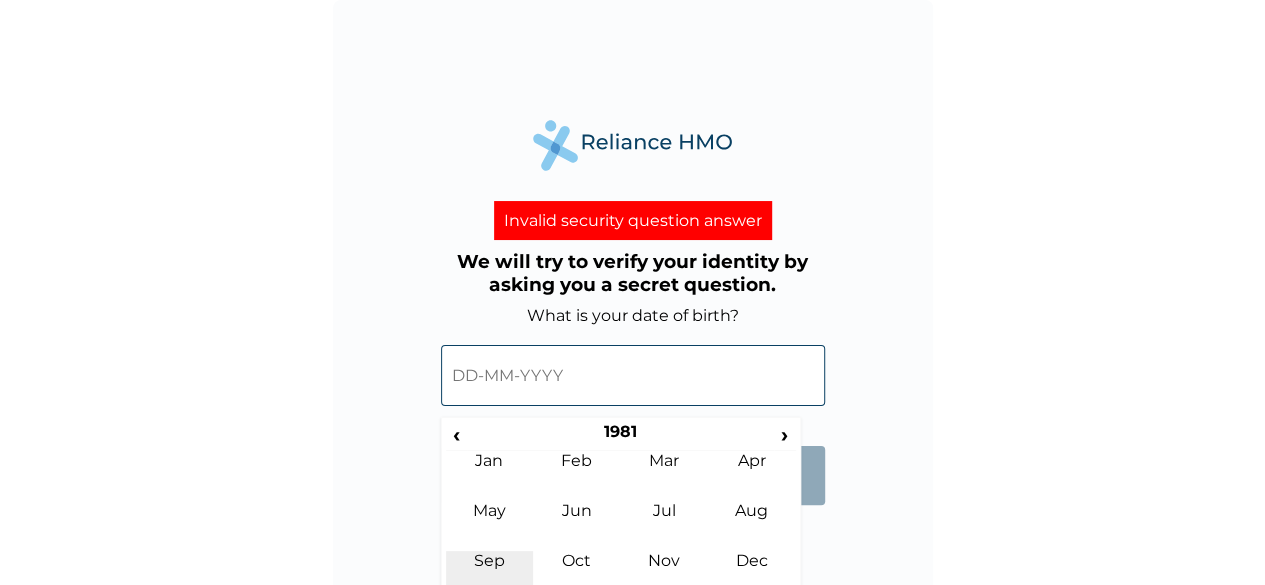 click on "Sep" at bounding box center [490, 576] 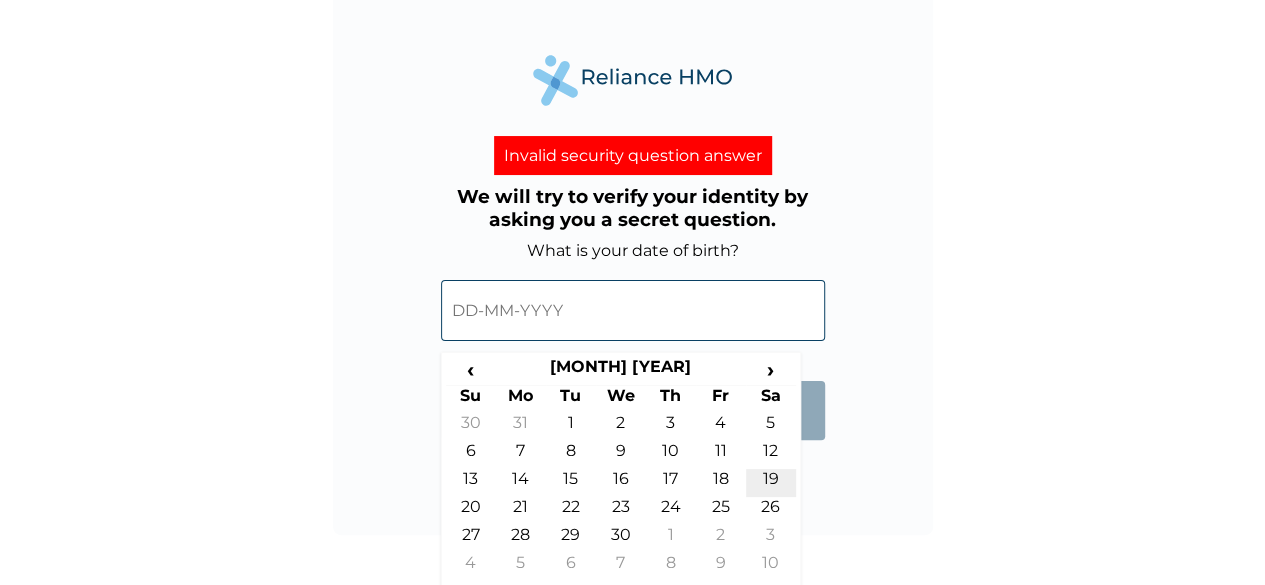 scroll, scrollTop: 66, scrollLeft: 0, axis: vertical 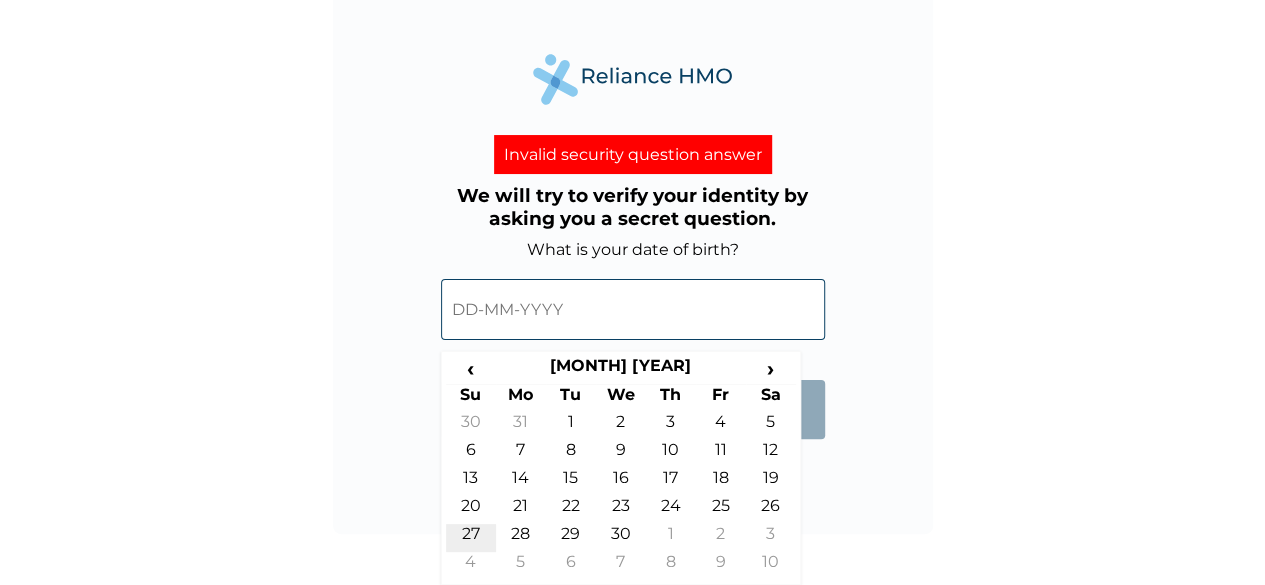 click on "27" at bounding box center (471, 538) 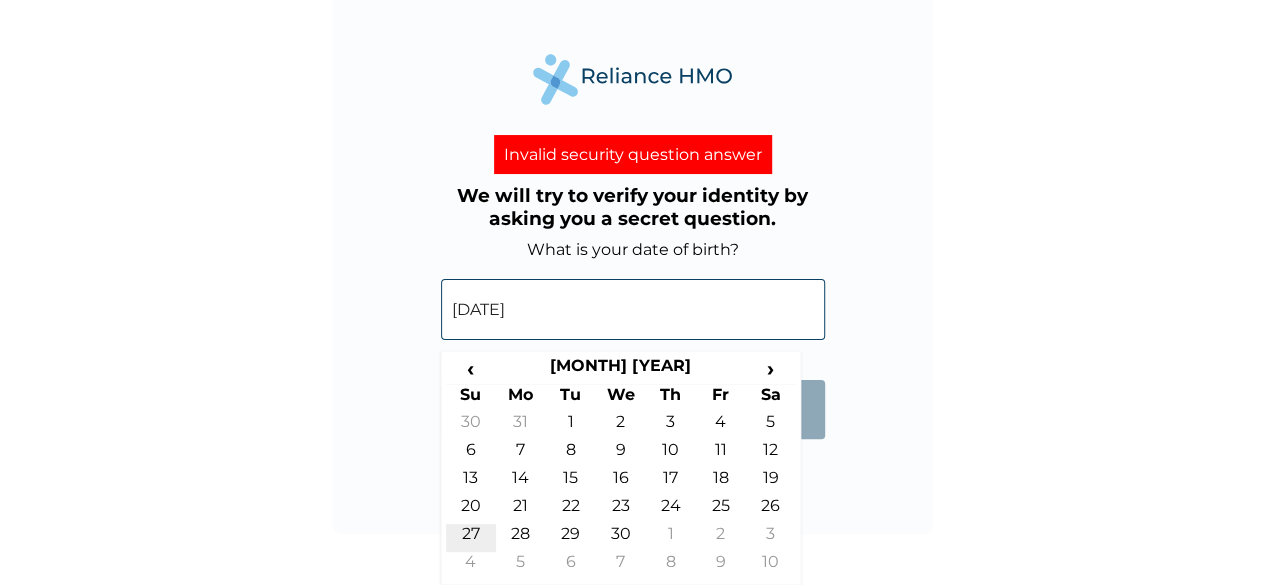 scroll, scrollTop: 14, scrollLeft: 0, axis: vertical 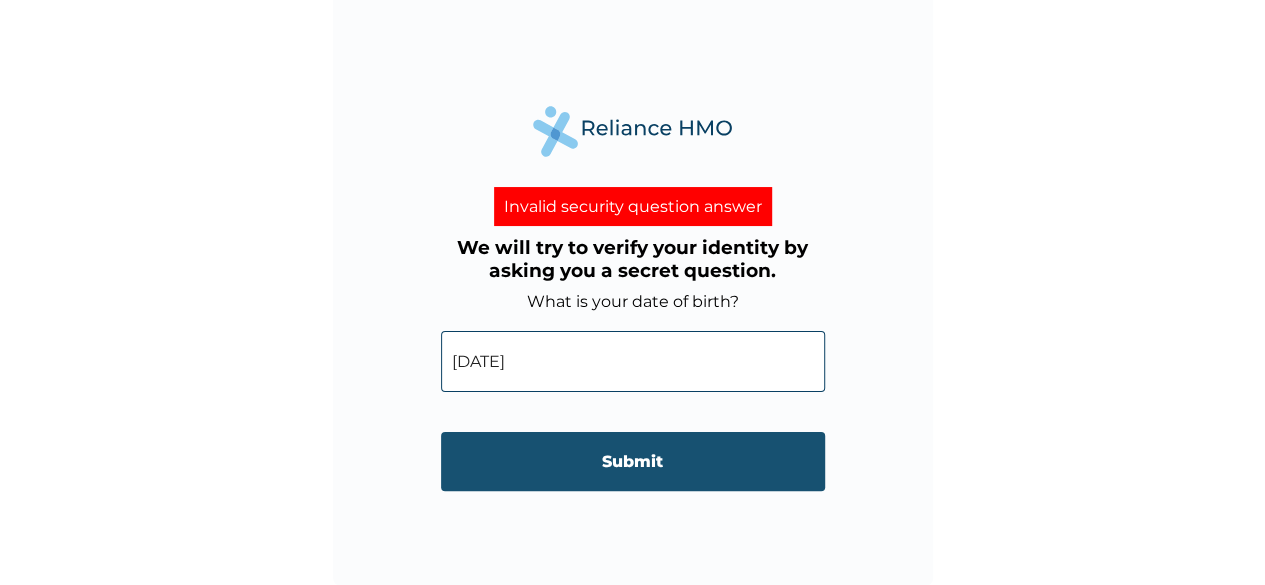 click on "Submit" at bounding box center (633, 461) 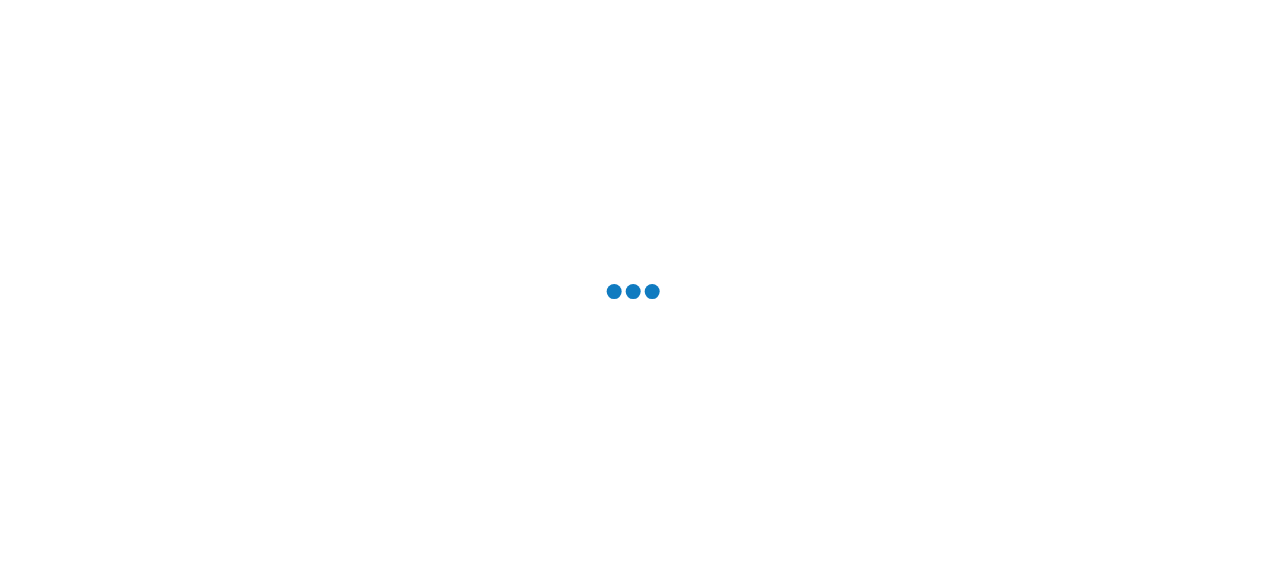 scroll, scrollTop: 0, scrollLeft: 0, axis: both 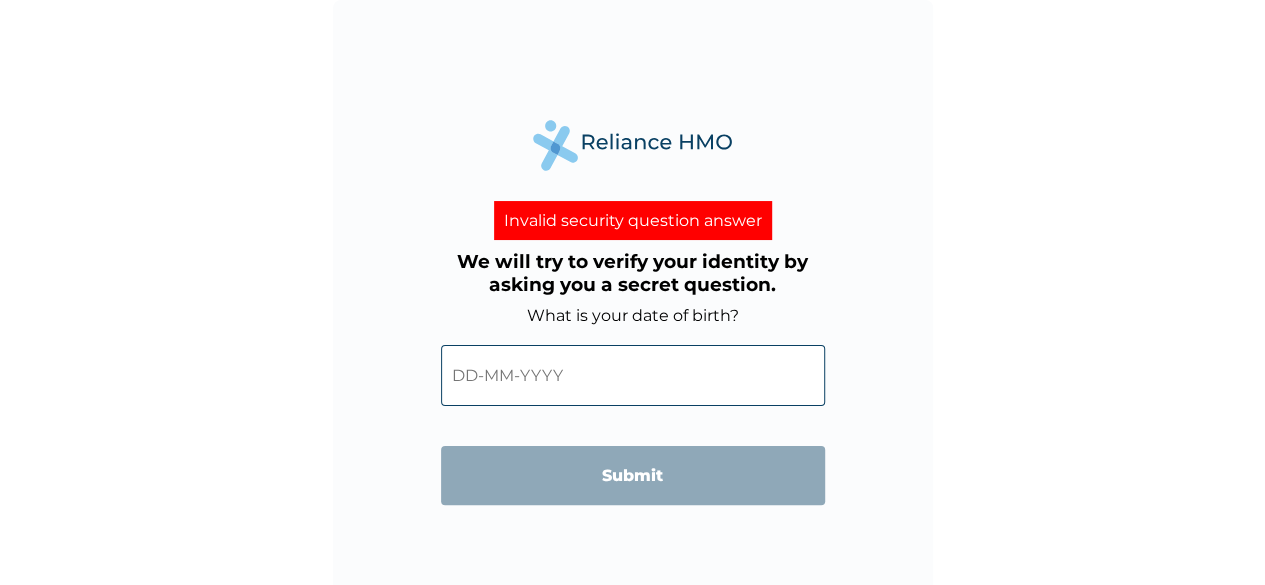 click at bounding box center [633, 375] 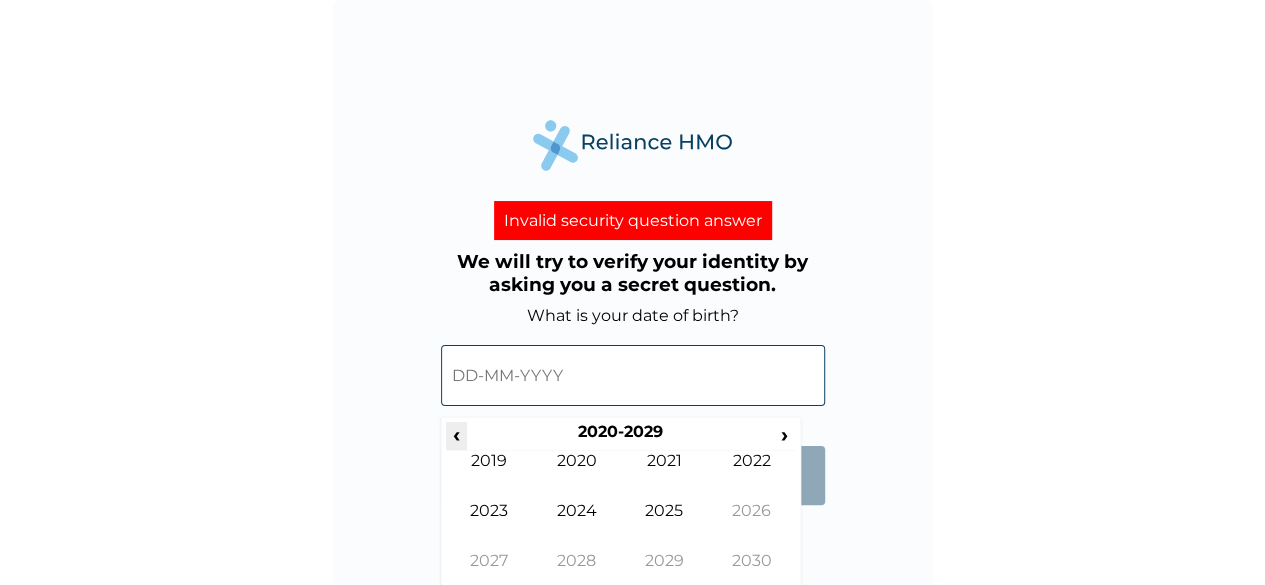 click on "‹" at bounding box center [456, 434] 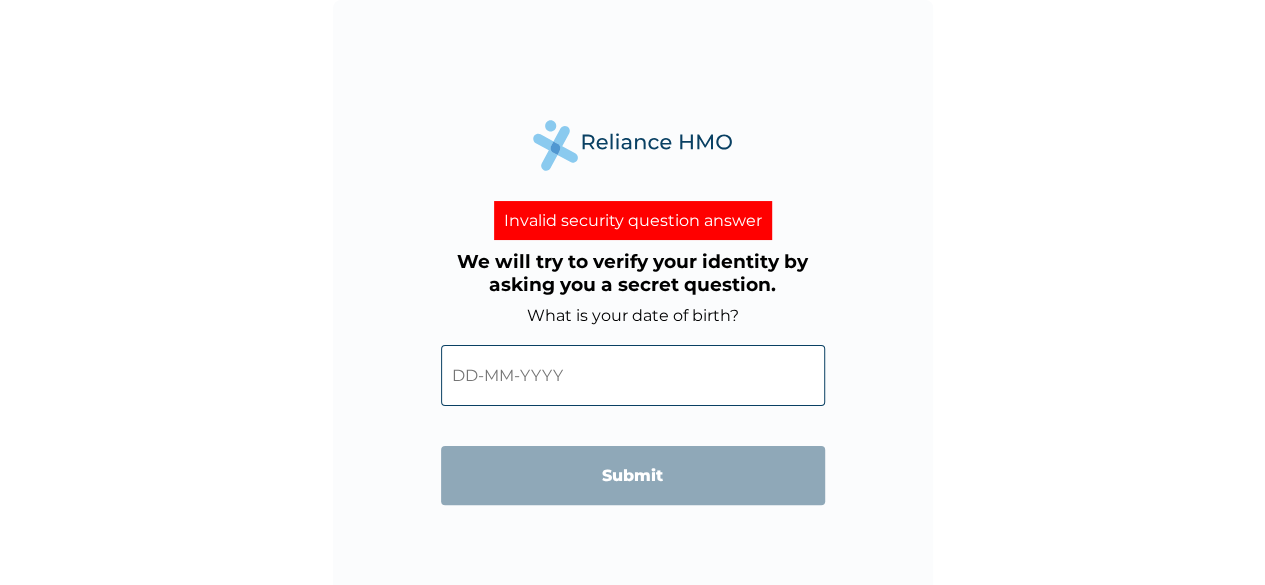 click on "Invalid security question answer We will try to verify your identity by asking you a secret question. What is your date of birth? ‹ [YEAR]-[YEAR] › [YEAR] [YEAR] [YEAR] [YEAR] [YEAR] [YEAR] [YEAR] [YEAR] [YEAR] [YEAR] [YEAR] [YEAR] Submit" at bounding box center (632, 292) 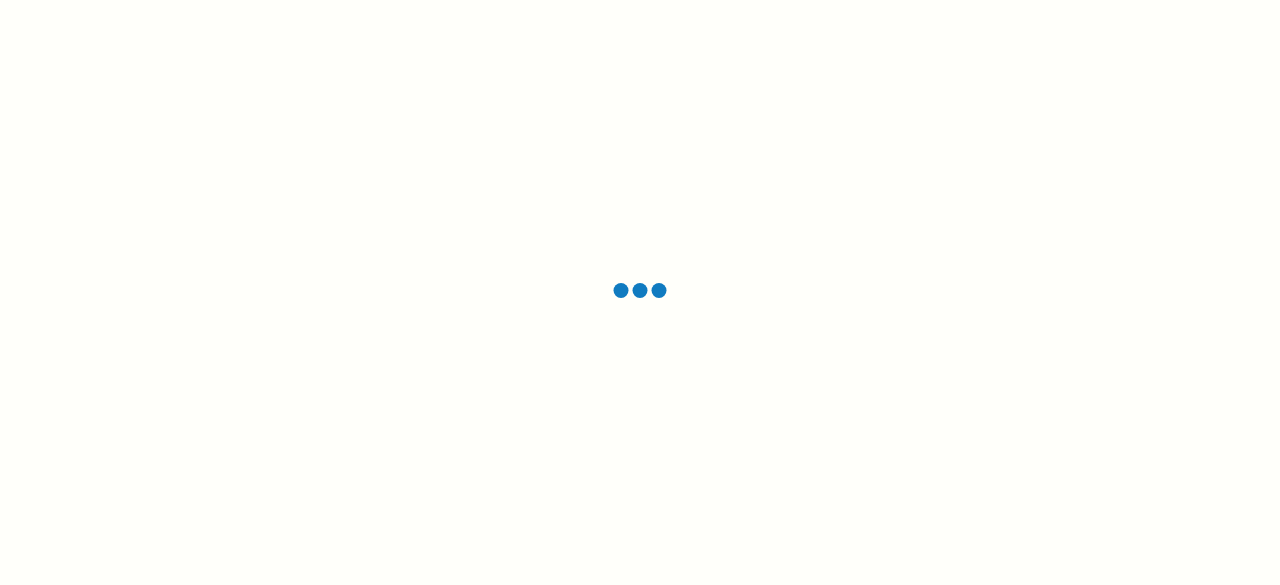 scroll, scrollTop: 0, scrollLeft: 0, axis: both 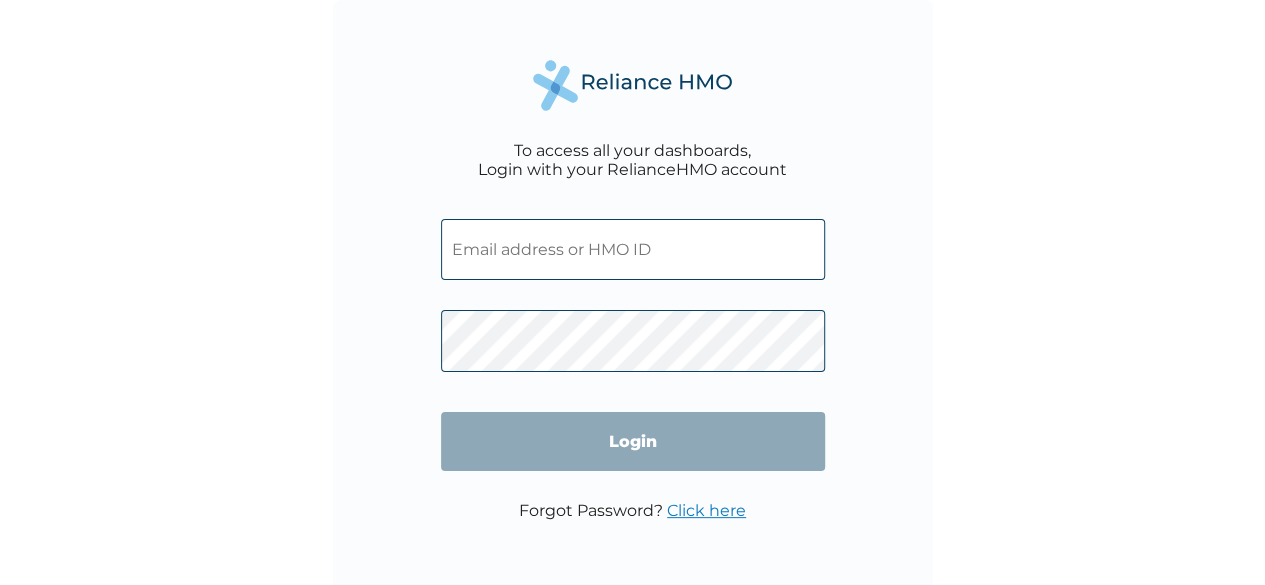 type on "olalekan.taiwo@ieiplcng.com" 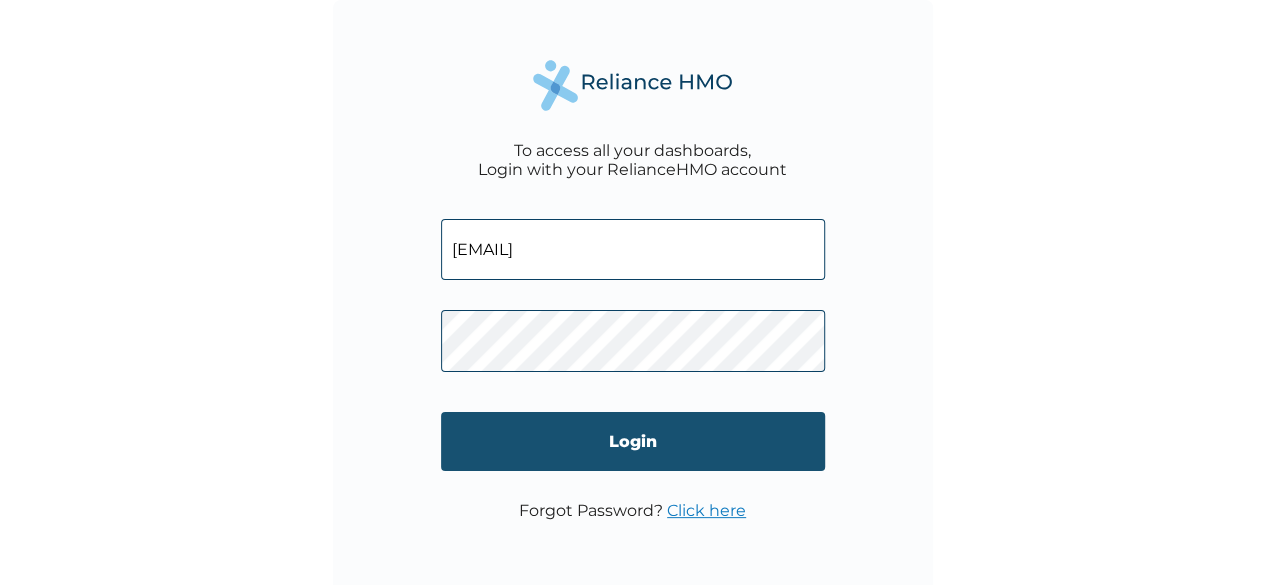click on "Login" at bounding box center [633, 441] 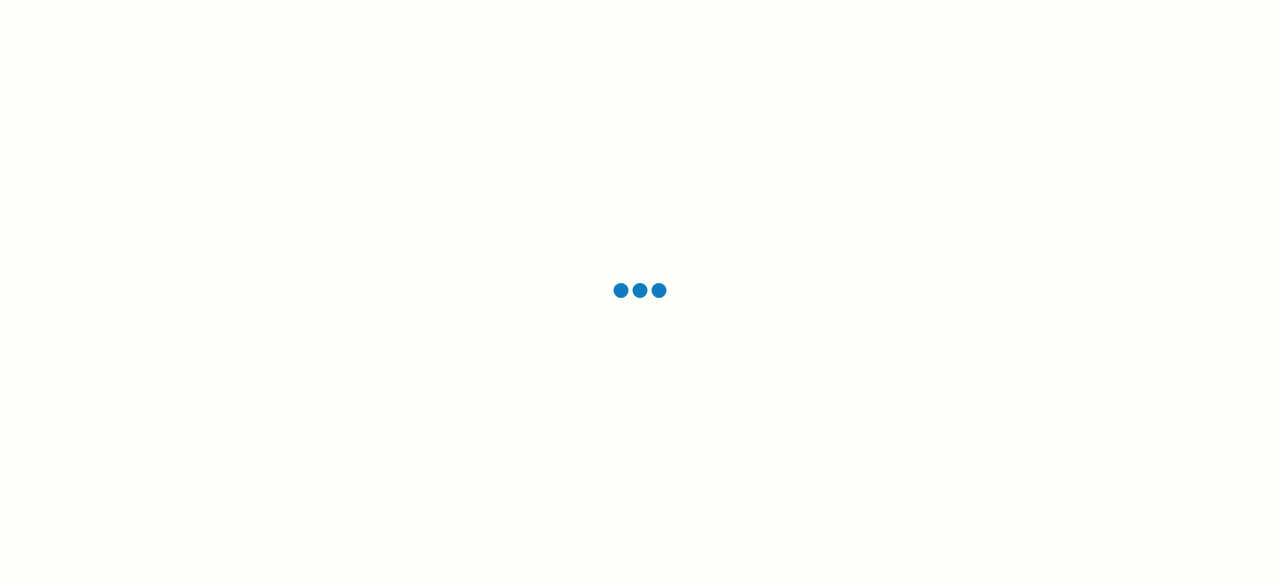 scroll, scrollTop: 0, scrollLeft: 0, axis: both 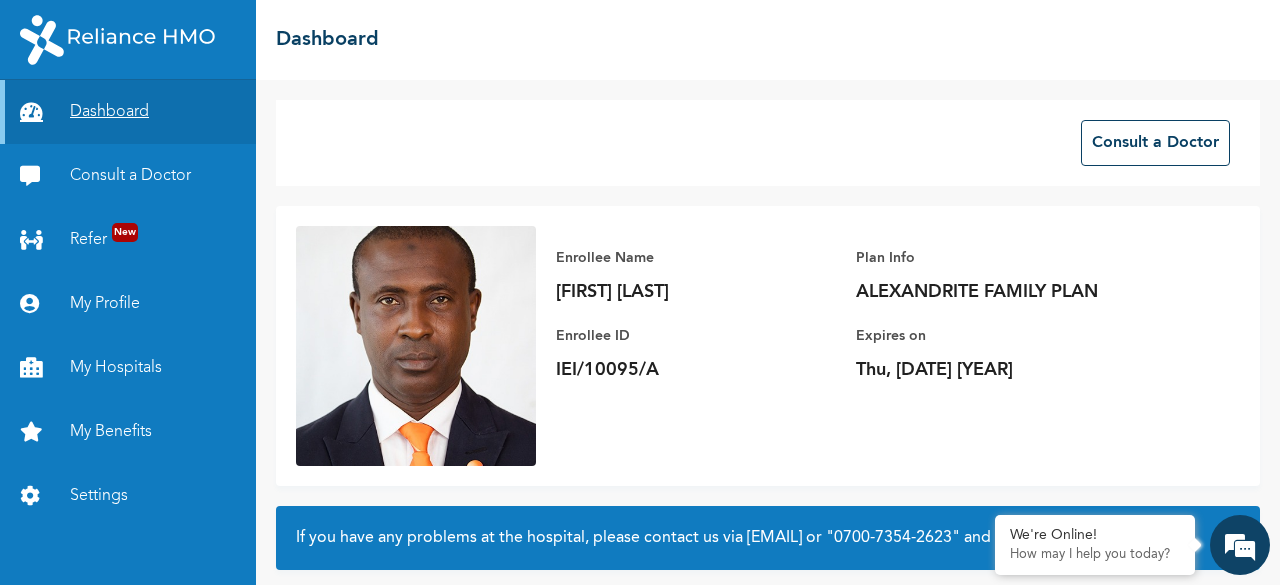click on "Dashboard" at bounding box center [128, 112] 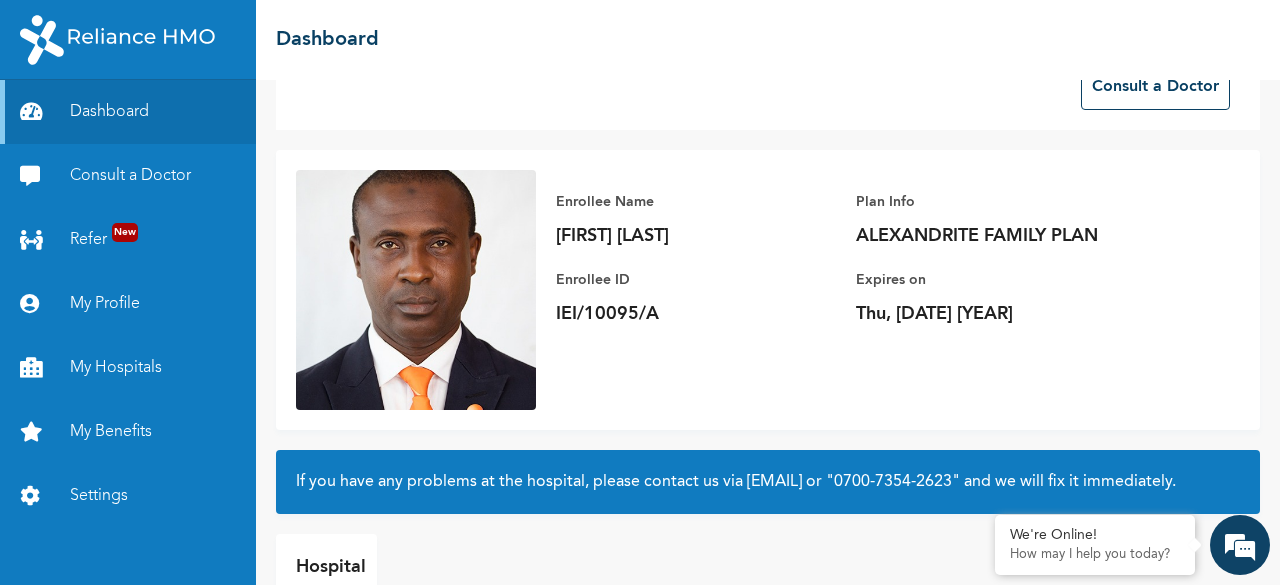 scroll, scrollTop: 189, scrollLeft: 0, axis: vertical 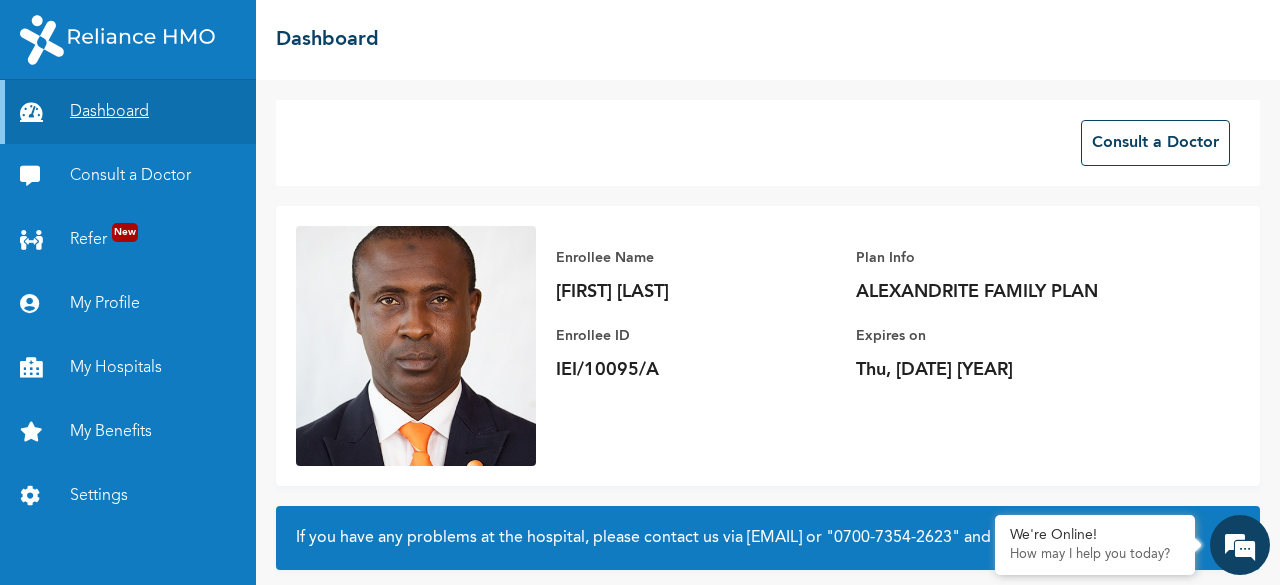 click on "Dashboard" at bounding box center (128, 112) 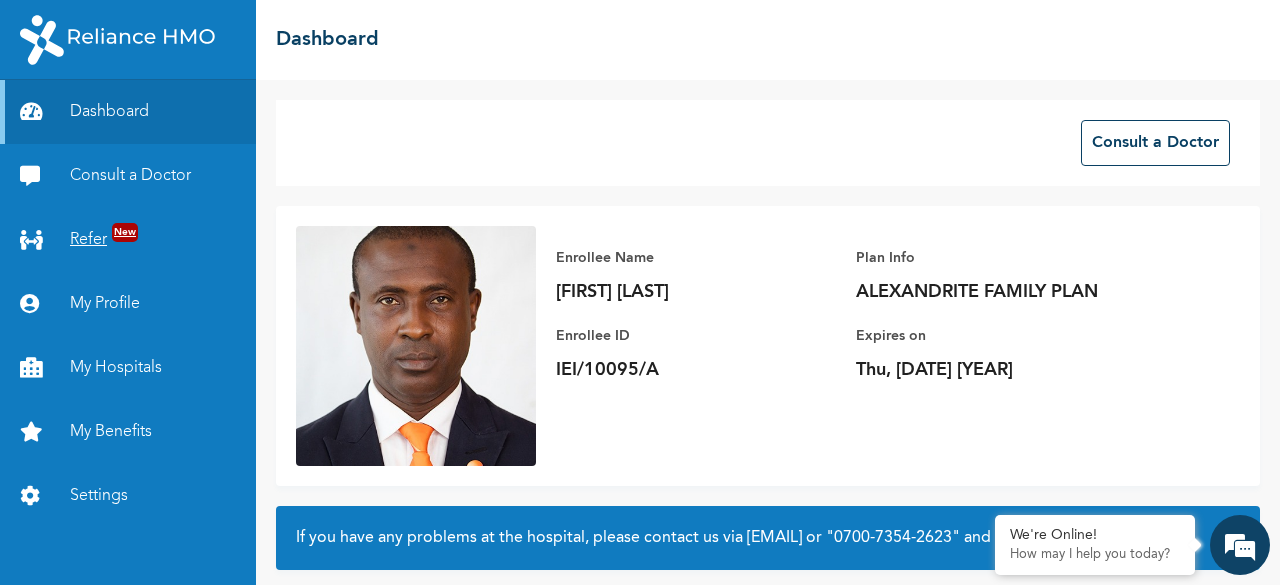 click on "Refer New" at bounding box center (128, 240) 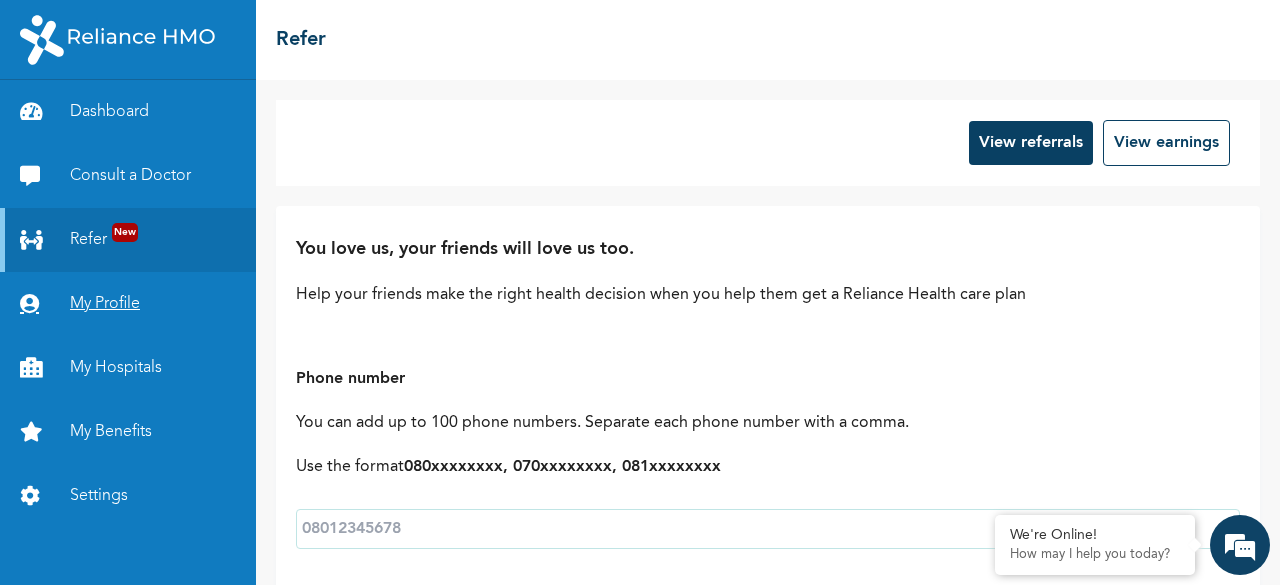 click on "My Profile" at bounding box center (128, 304) 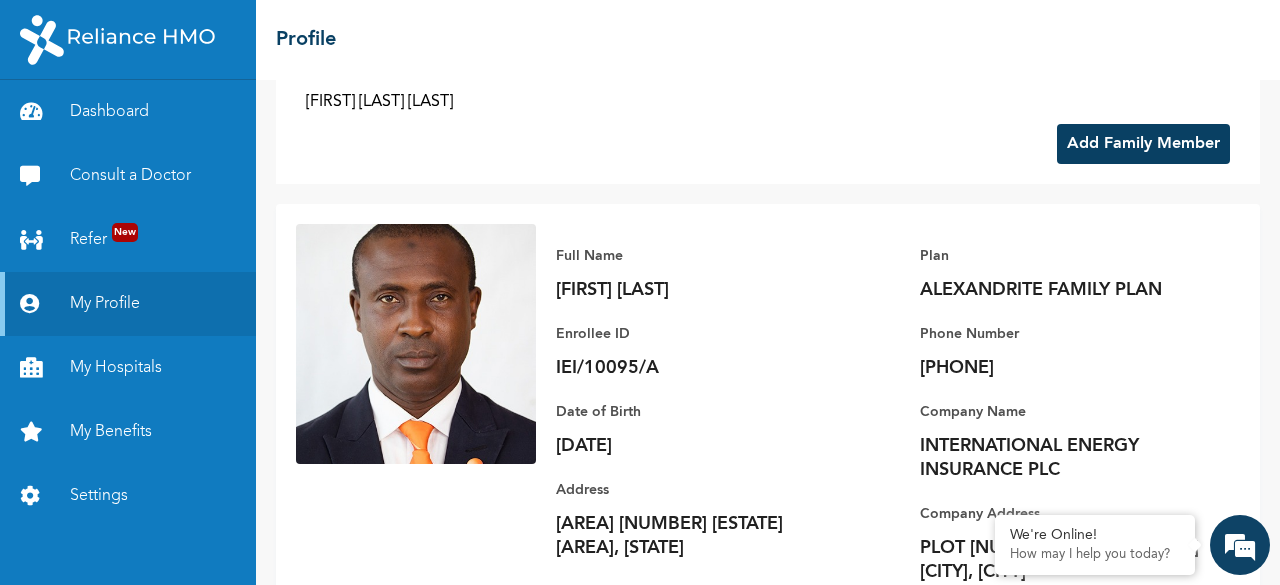scroll, scrollTop: 186, scrollLeft: 0, axis: vertical 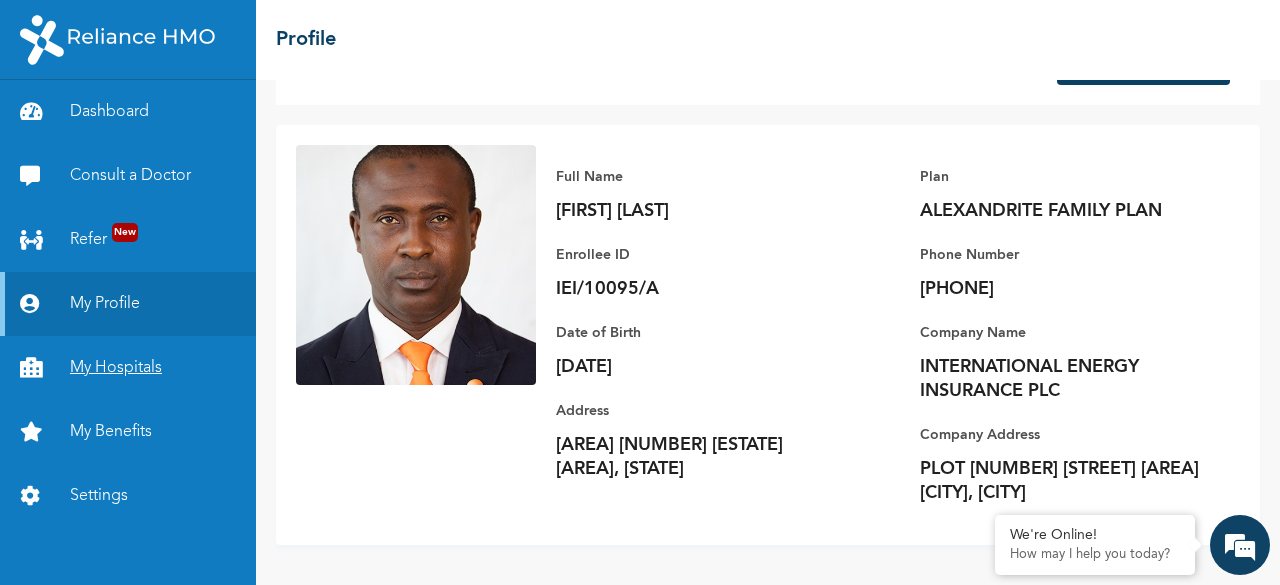 click on "My Hospitals" at bounding box center [128, 368] 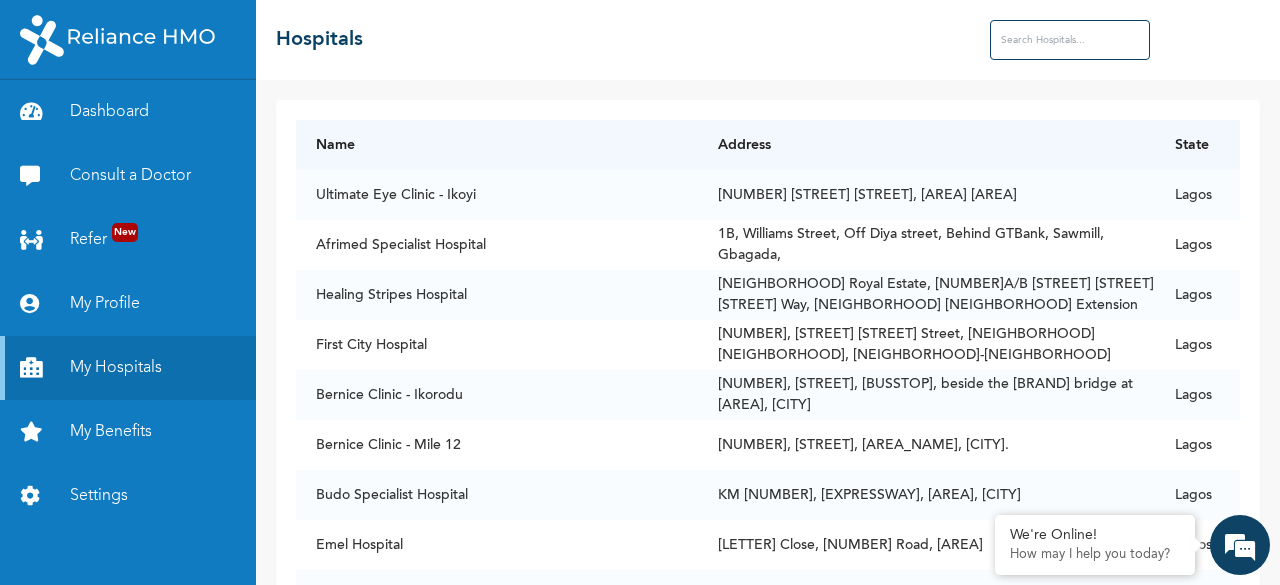 click at bounding box center [1070, 40] 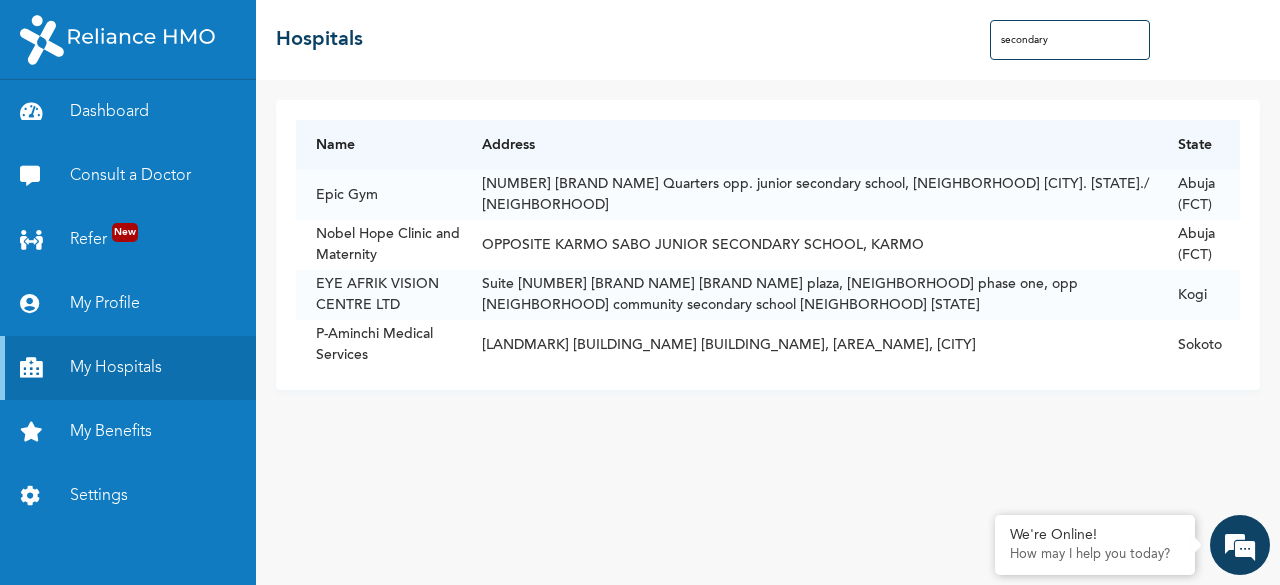 drag, startPoint x: 1086, startPoint y: 39, endPoint x: 666, endPoint y: 39, distance: 420 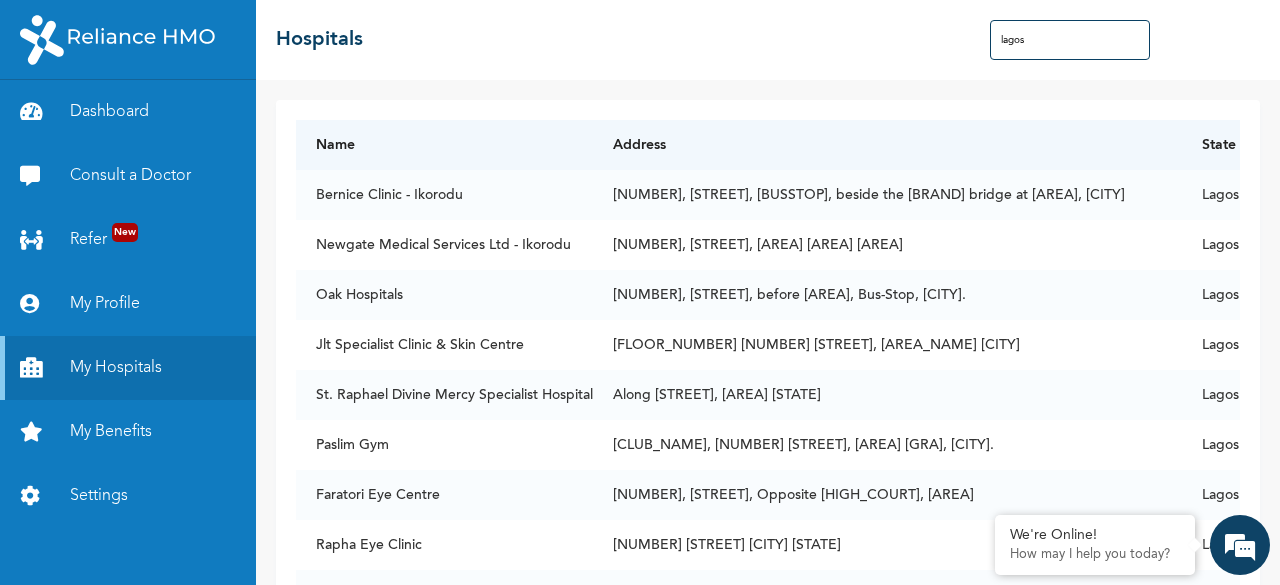 click on "lagos" at bounding box center [1070, 40] 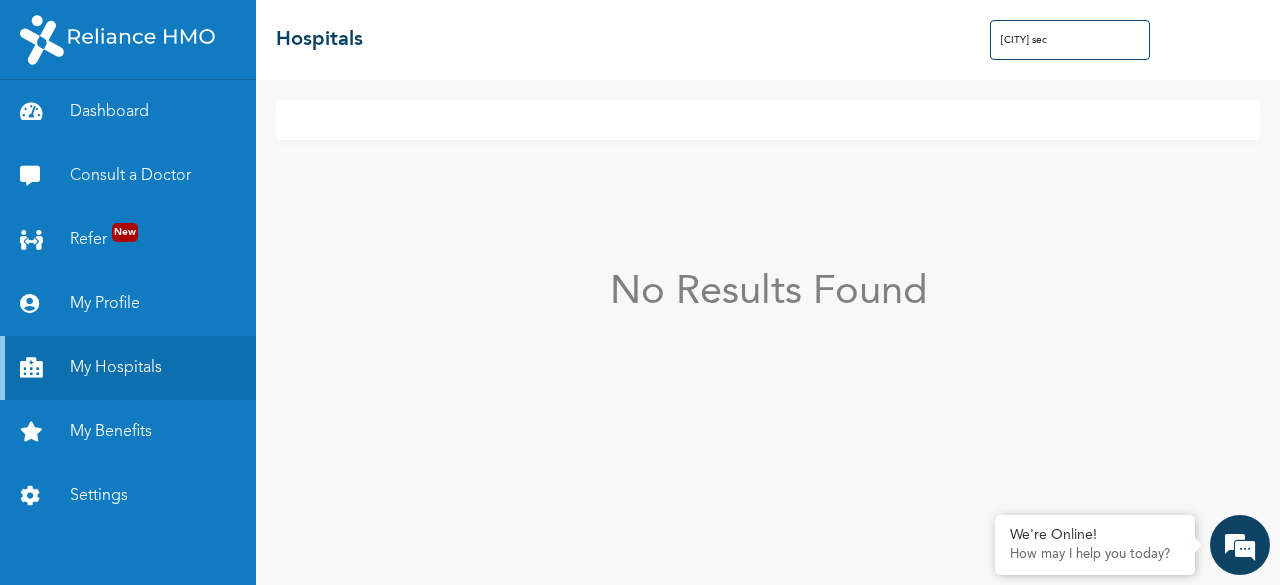 drag, startPoint x: 1064, startPoint y: 38, endPoint x: 704, endPoint y: 34, distance: 360.02222 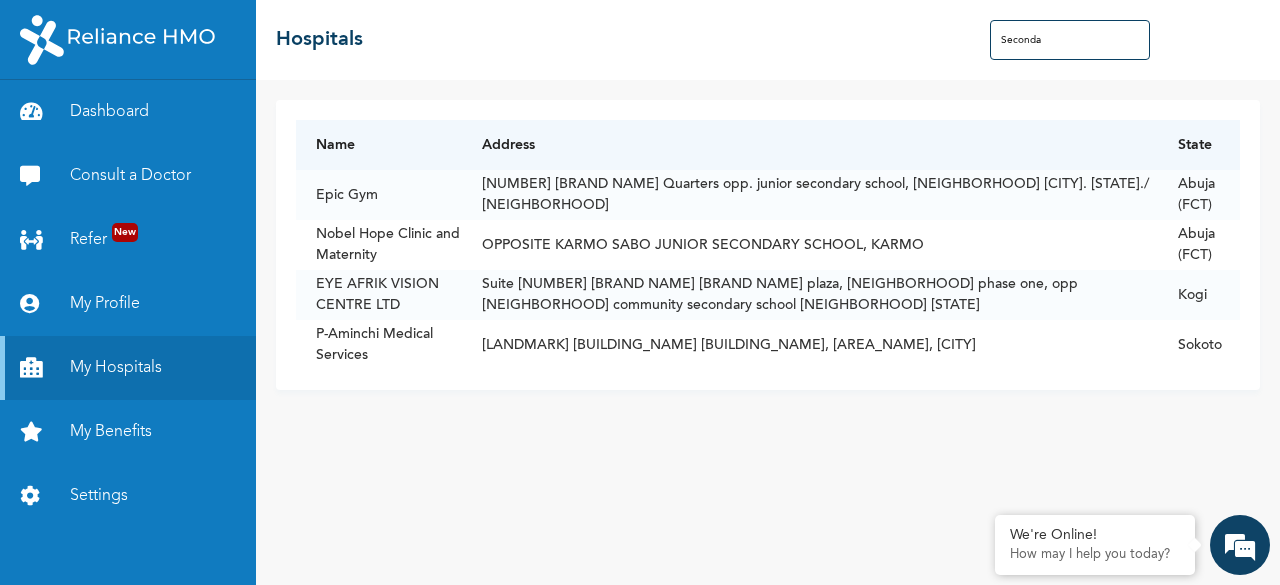type on "Seconda" 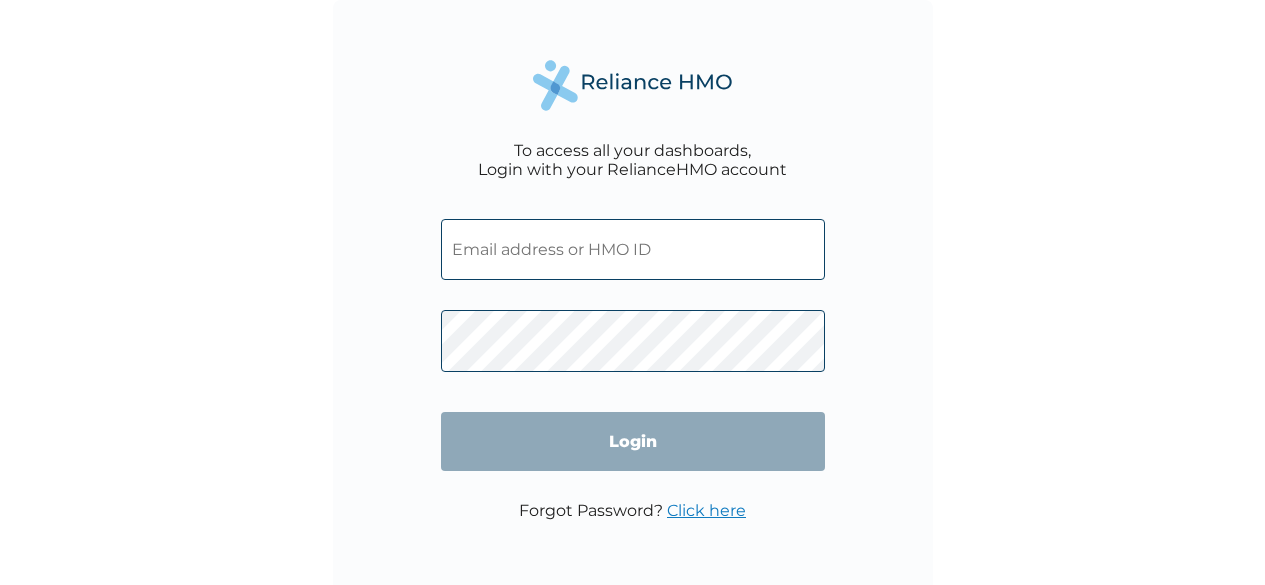 scroll, scrollTop: 0, scrollLeft: 0, axis: both 